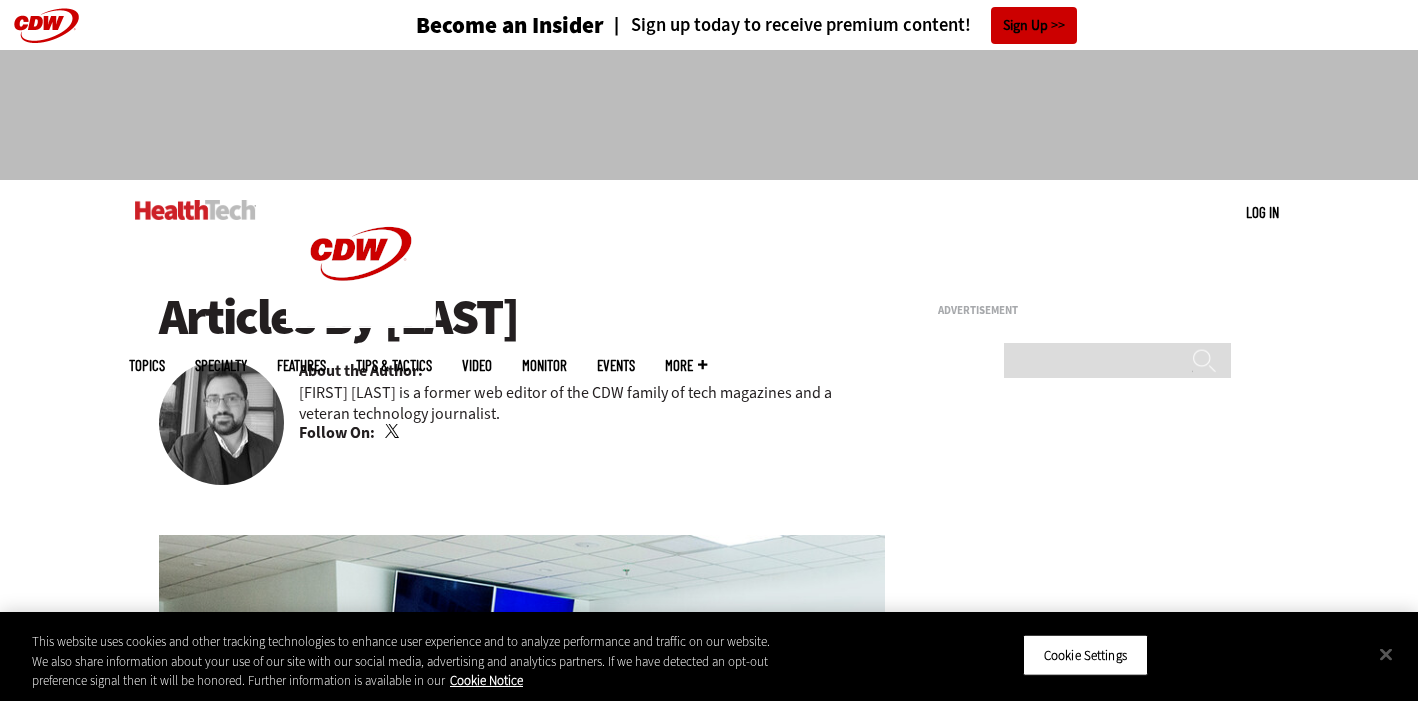scroll, scrollTop: 0, scrollLeft: 0, axis: both 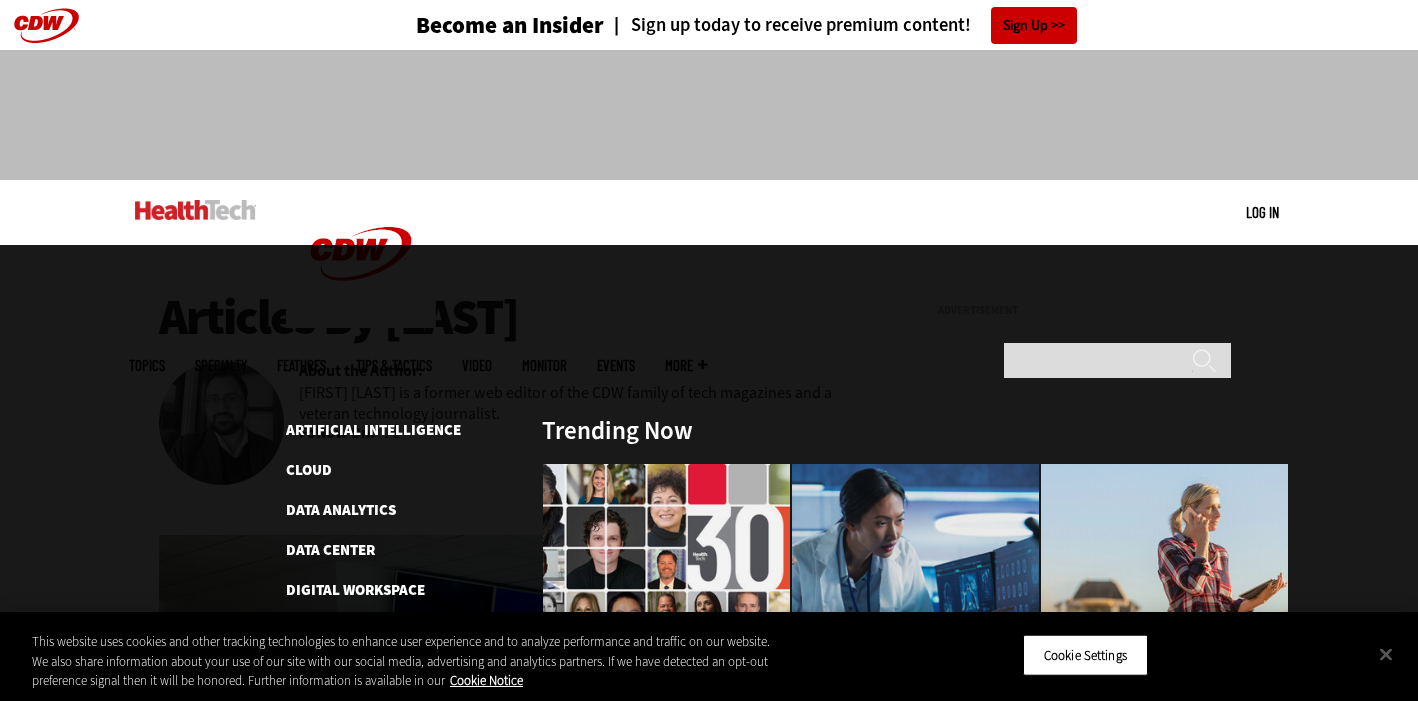 click at bounding box center [195, 210] 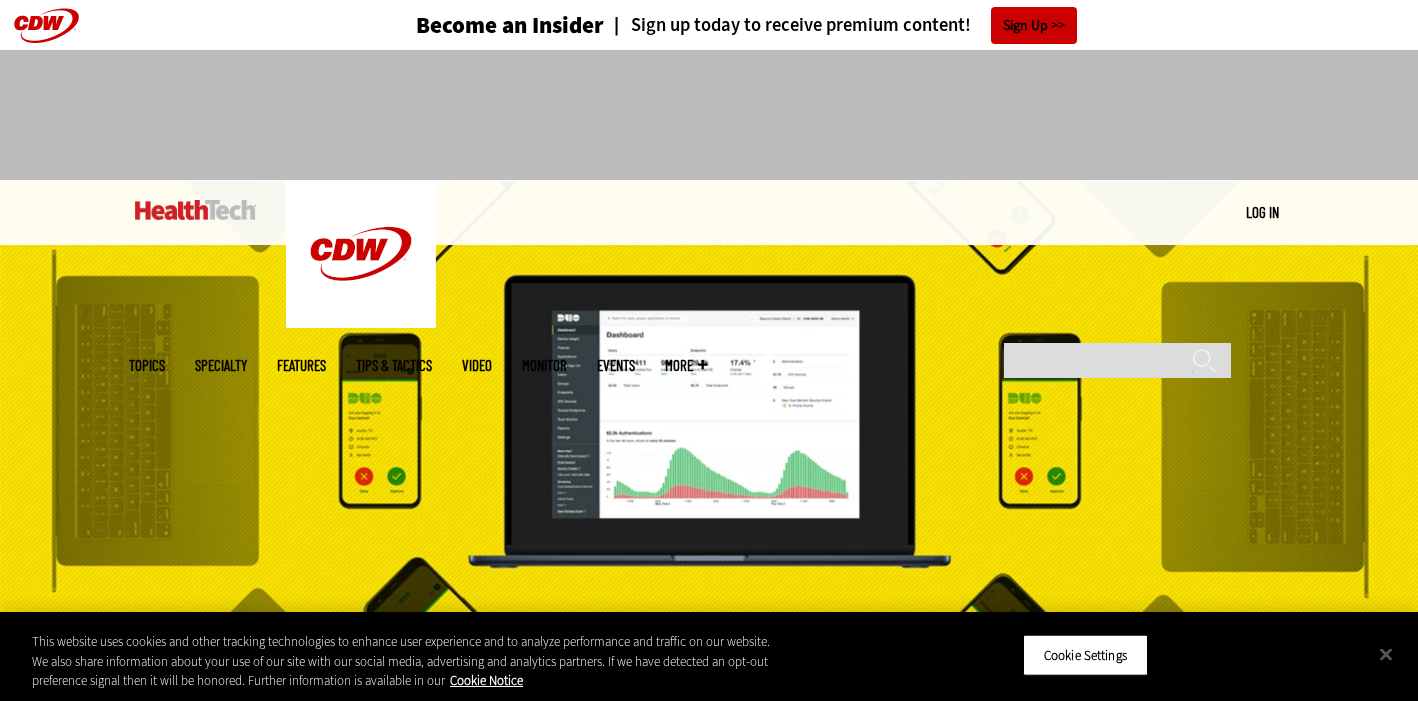 scroll, scrollTop: 0, scrollLeft: 0, axis: both 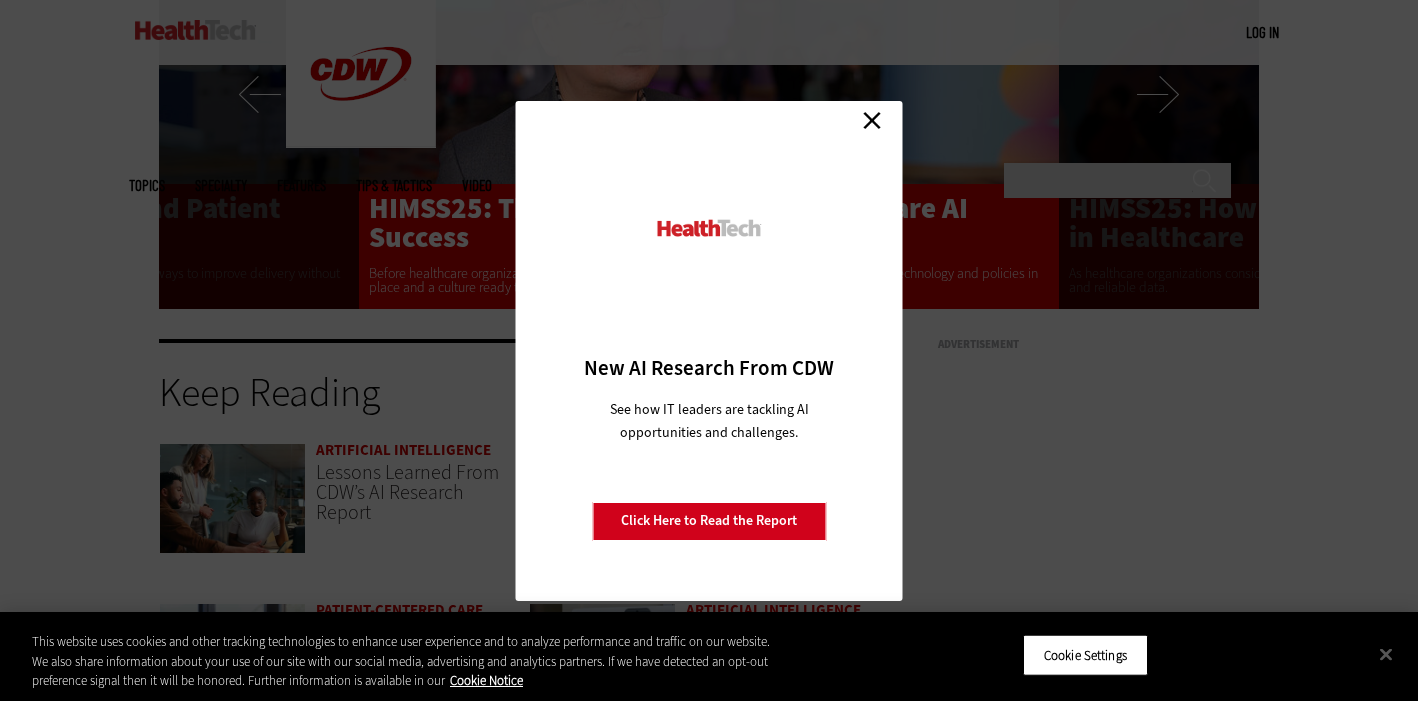 click on "Close" at bounding box center [872, 121] 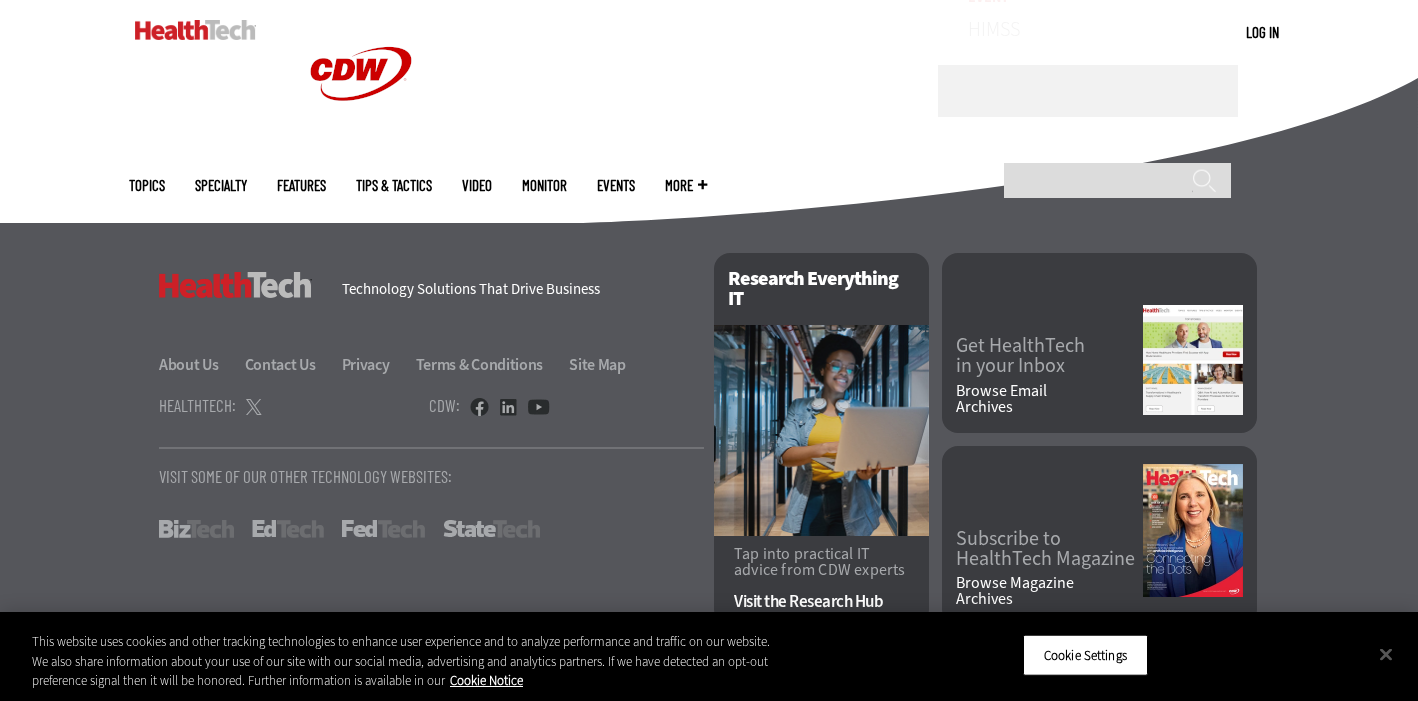 scroll, scrollTop: 5101, scrollLeft: 0, axis: vertical 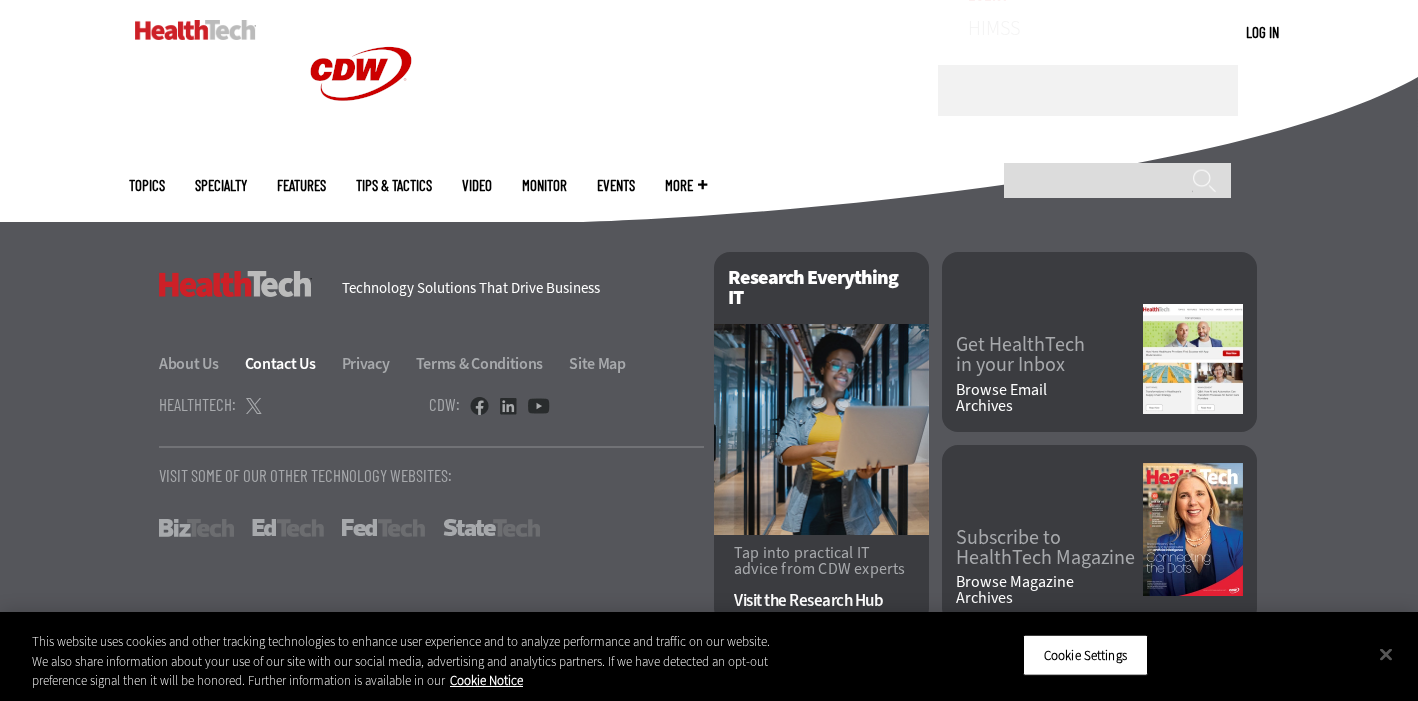 click on "Contact Us" at bounding box center [292, 363] 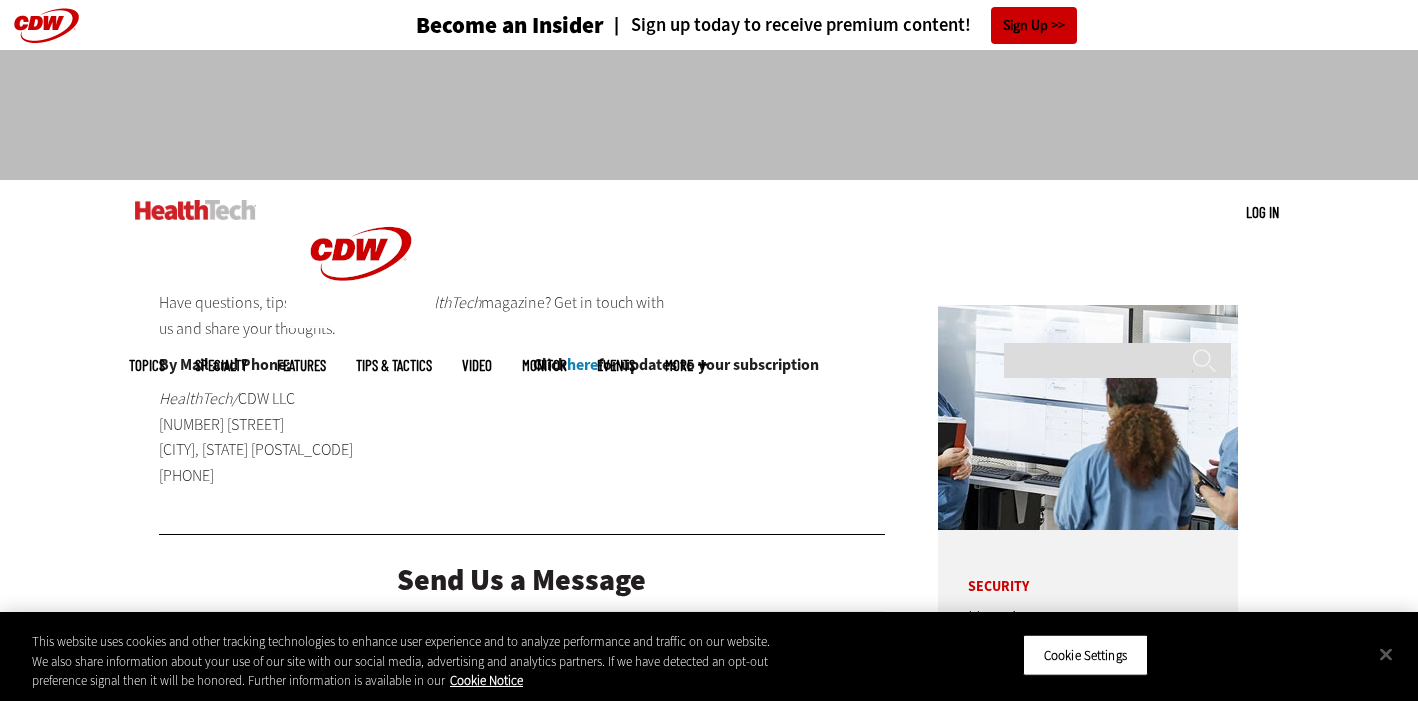 scroll, scrollTop: 0, scrollLeft: 0, axis: both 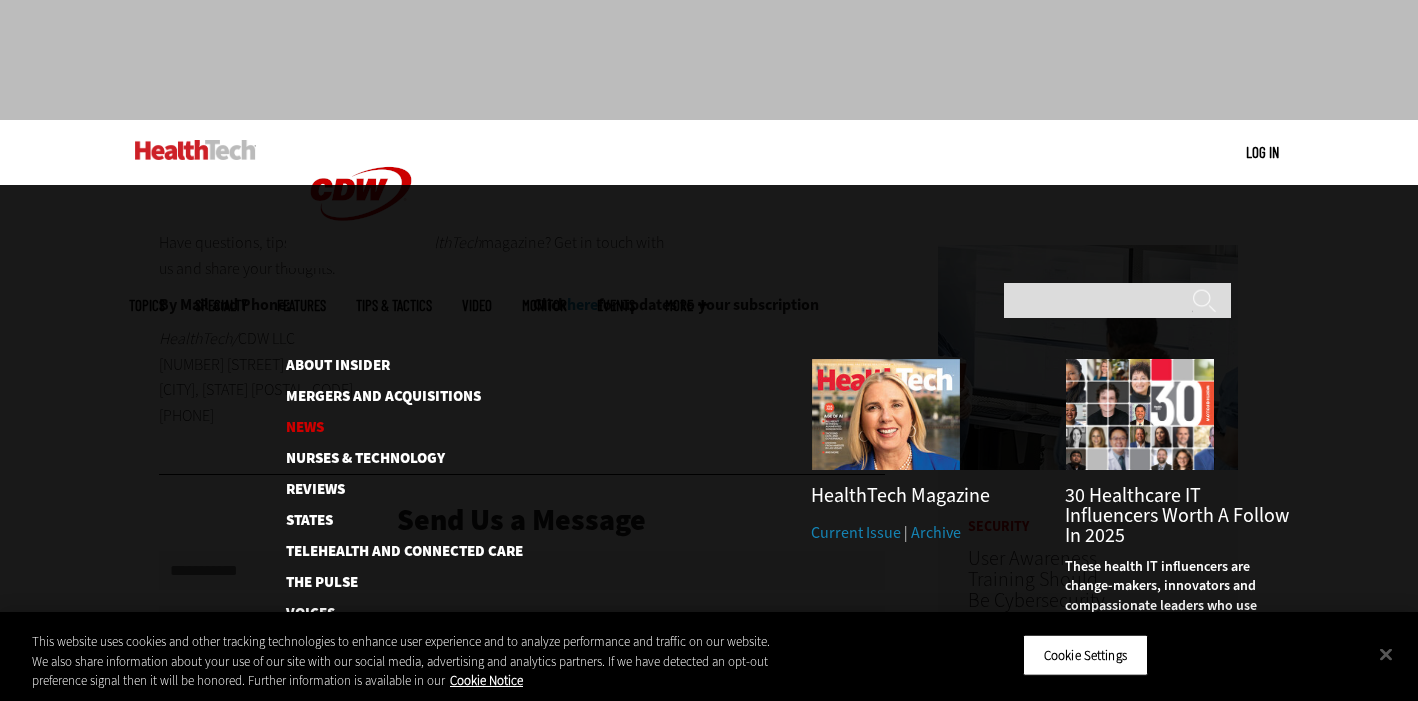 click on "News" at bounding box center (388, 427) 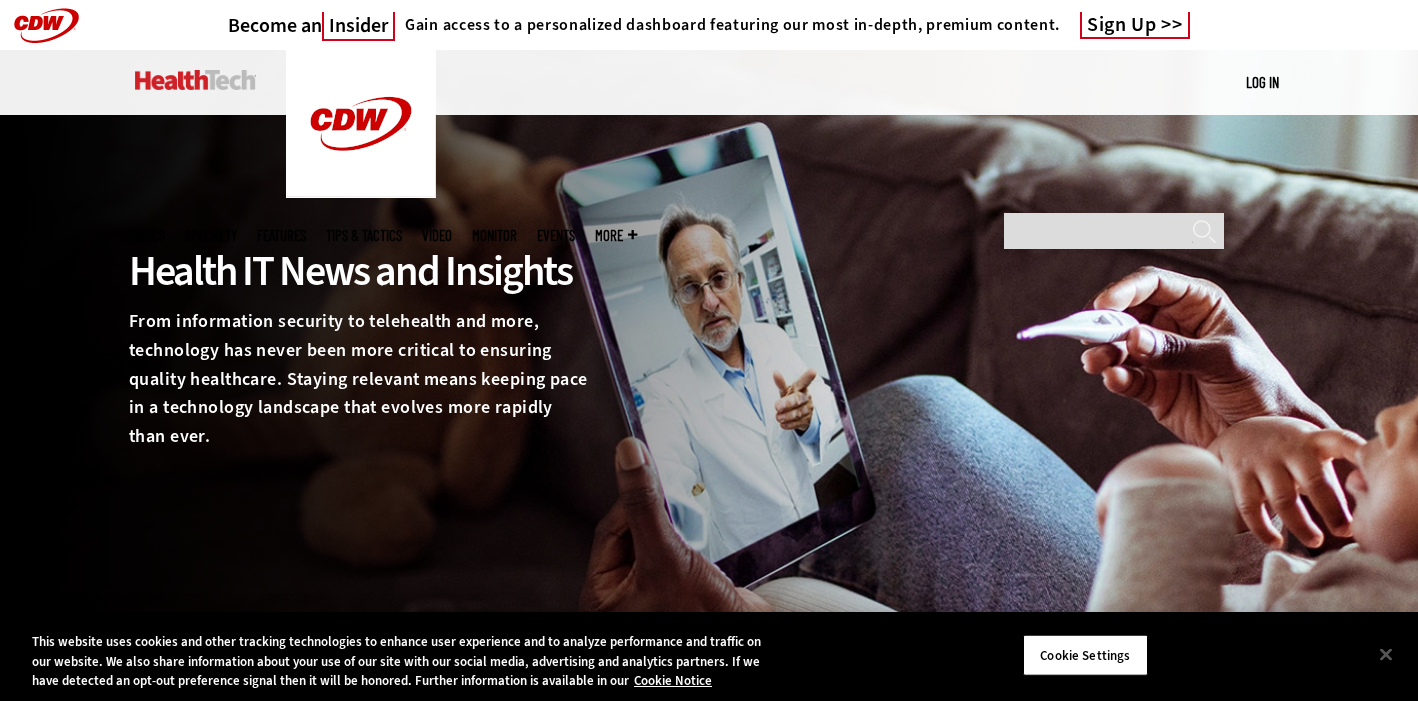 scroll, scrollTop: 0, scrollLeft: 0, axis: both 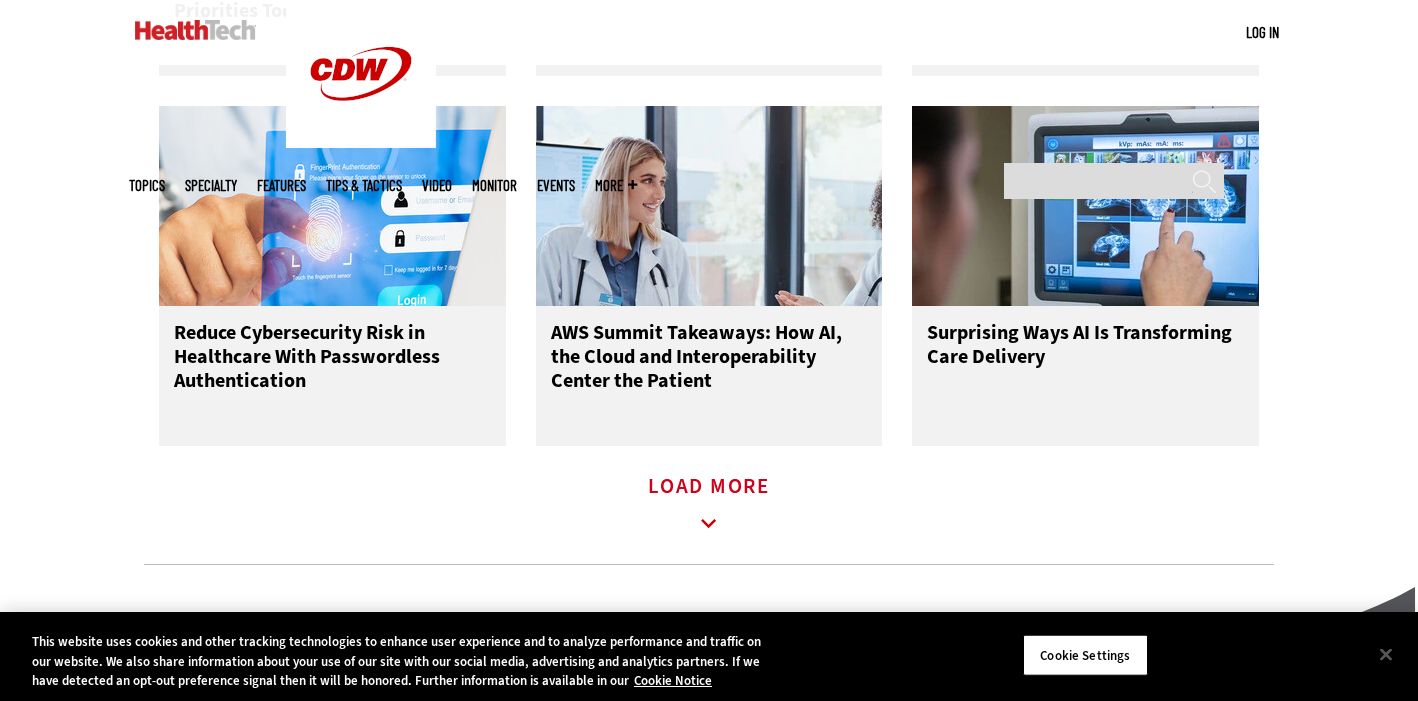click 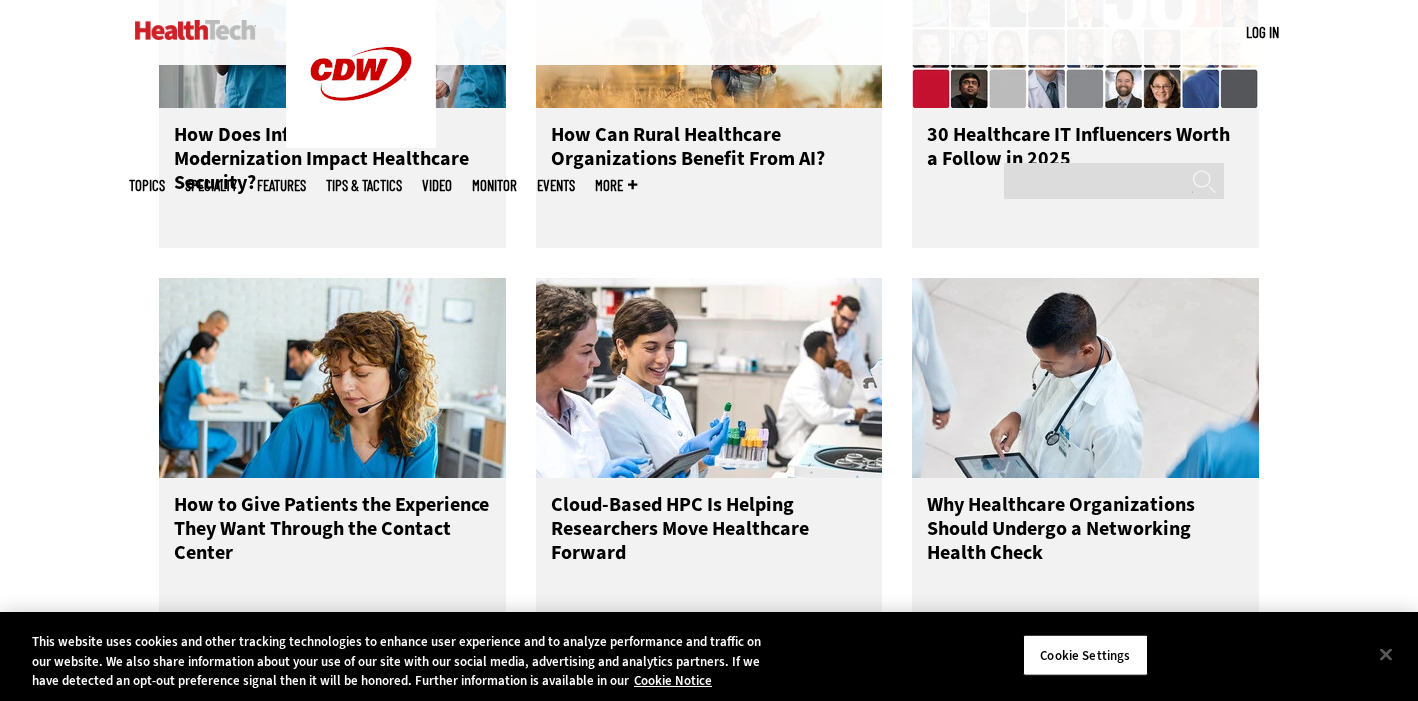scroll, scrollTop: 3600, scrollLeft: 0, axis: vertical 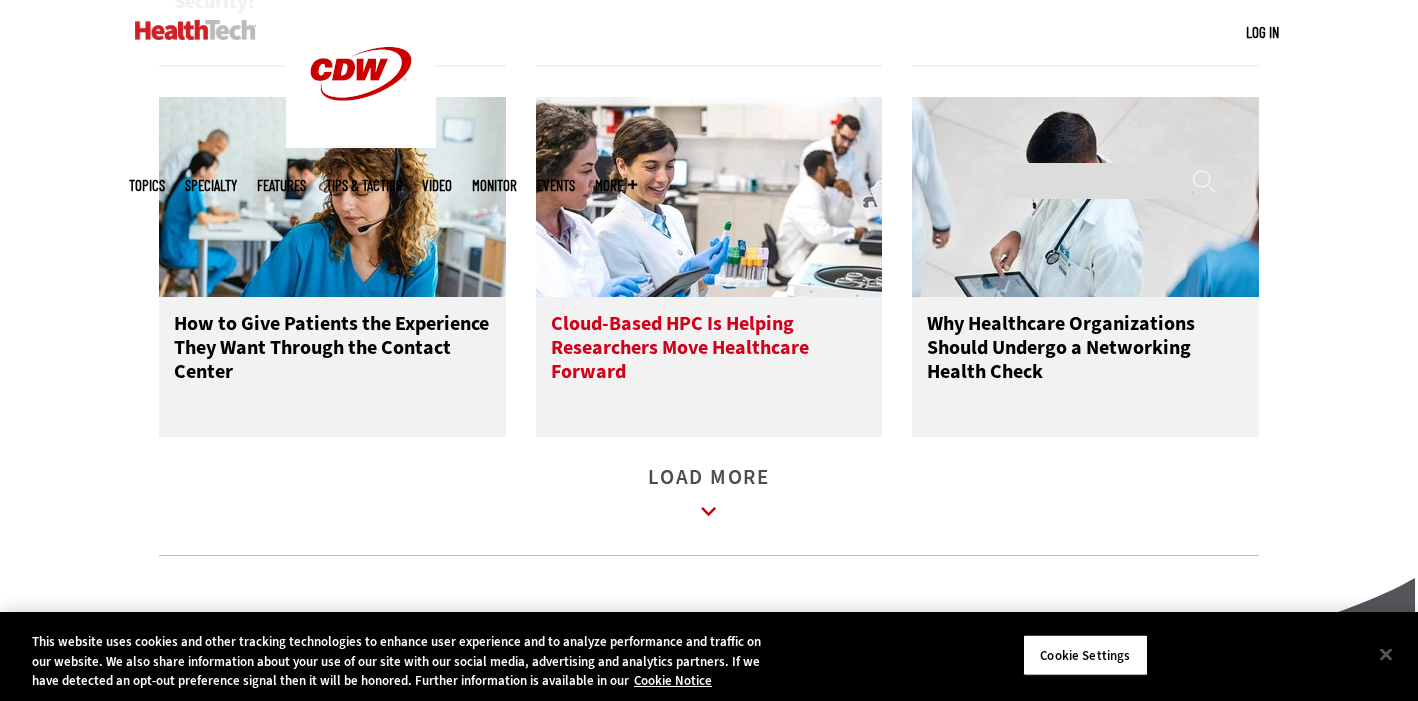 click on "Cloud-Based HPC Is Helping Researchers Move Healthcare Forward" at bounding box center (709, 352) 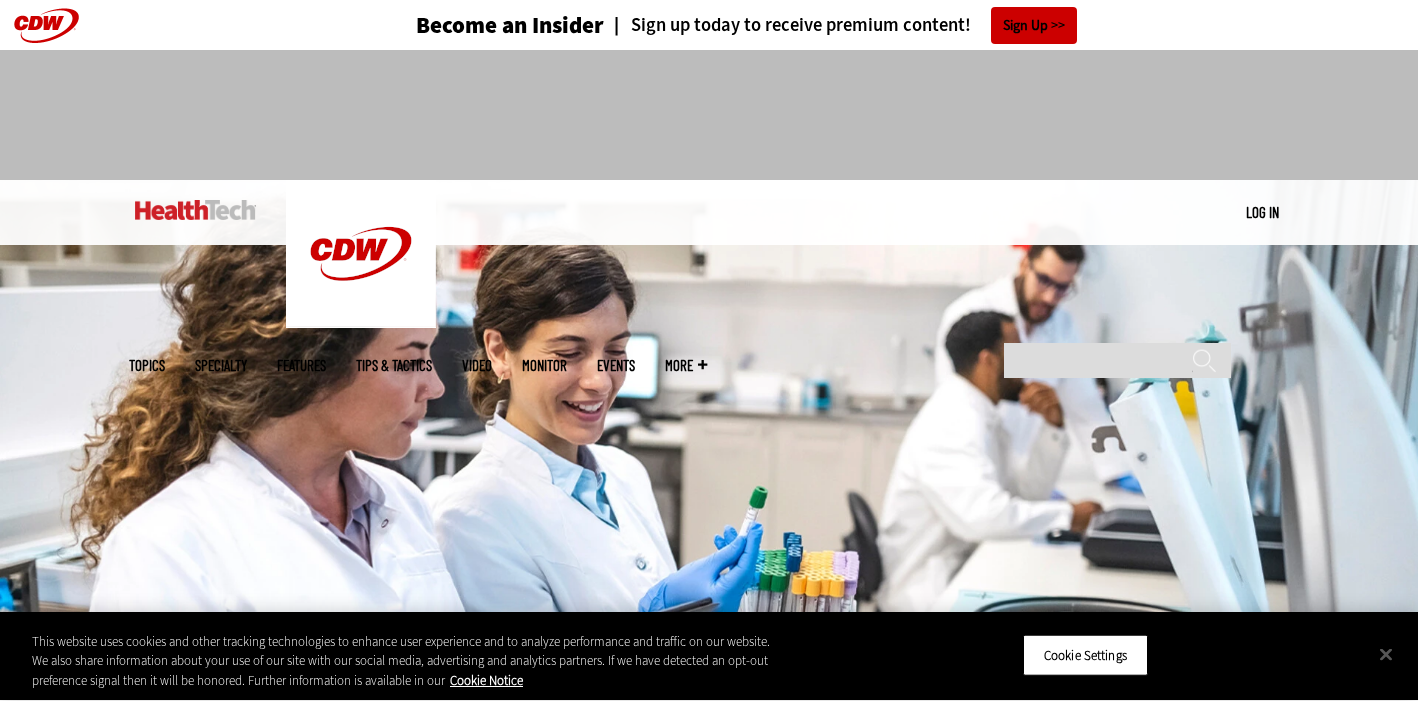 scroll, scrollTop: 0, scrollLeft: 0, axis: both 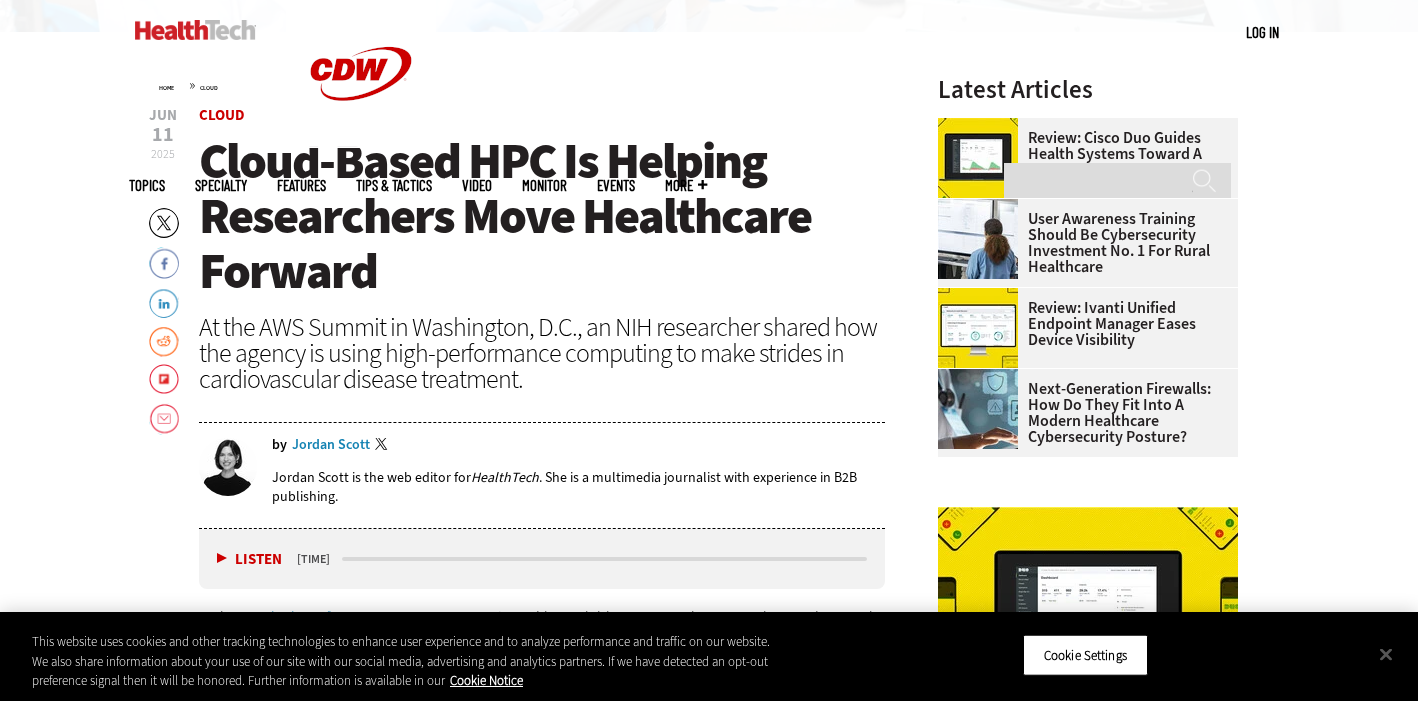 click on "Jordan Scott" at bounding box center [331, 445] 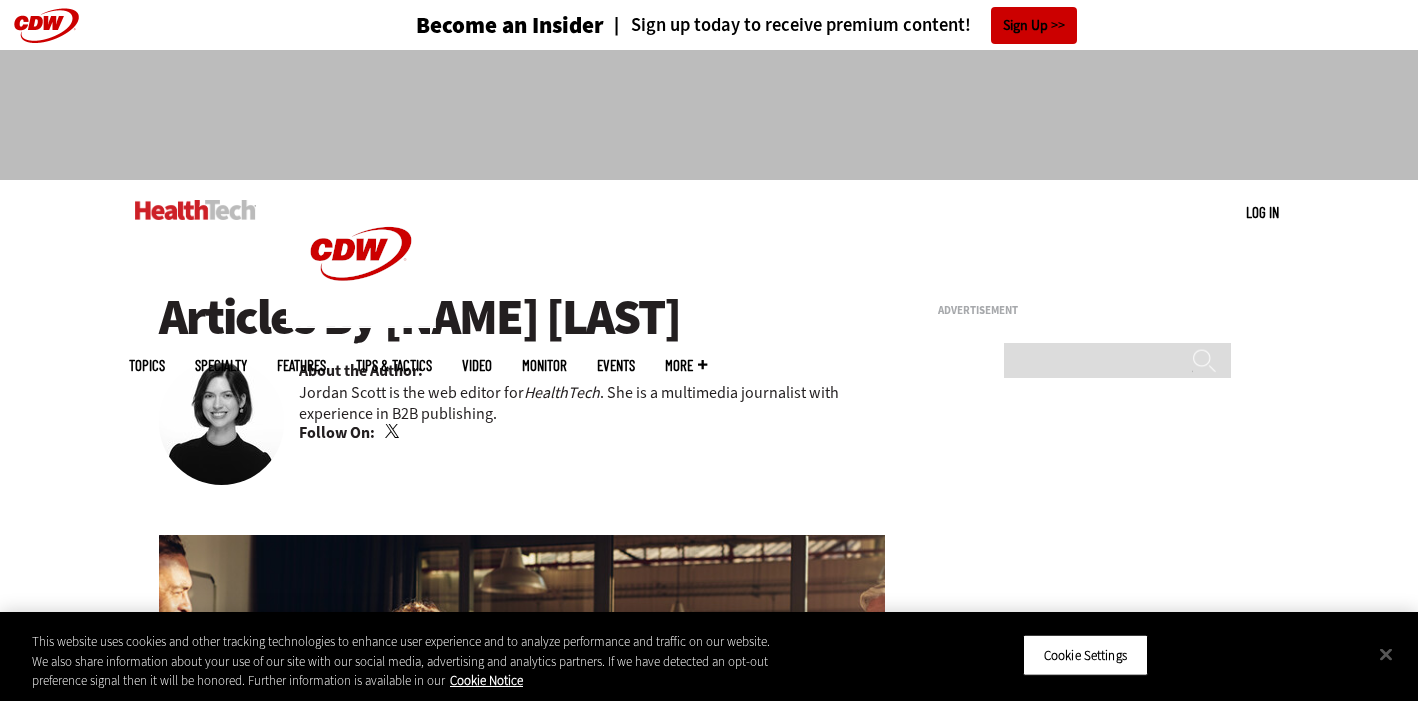 scroll, scrollTop: 0, scrollLeft: 0, axis: both 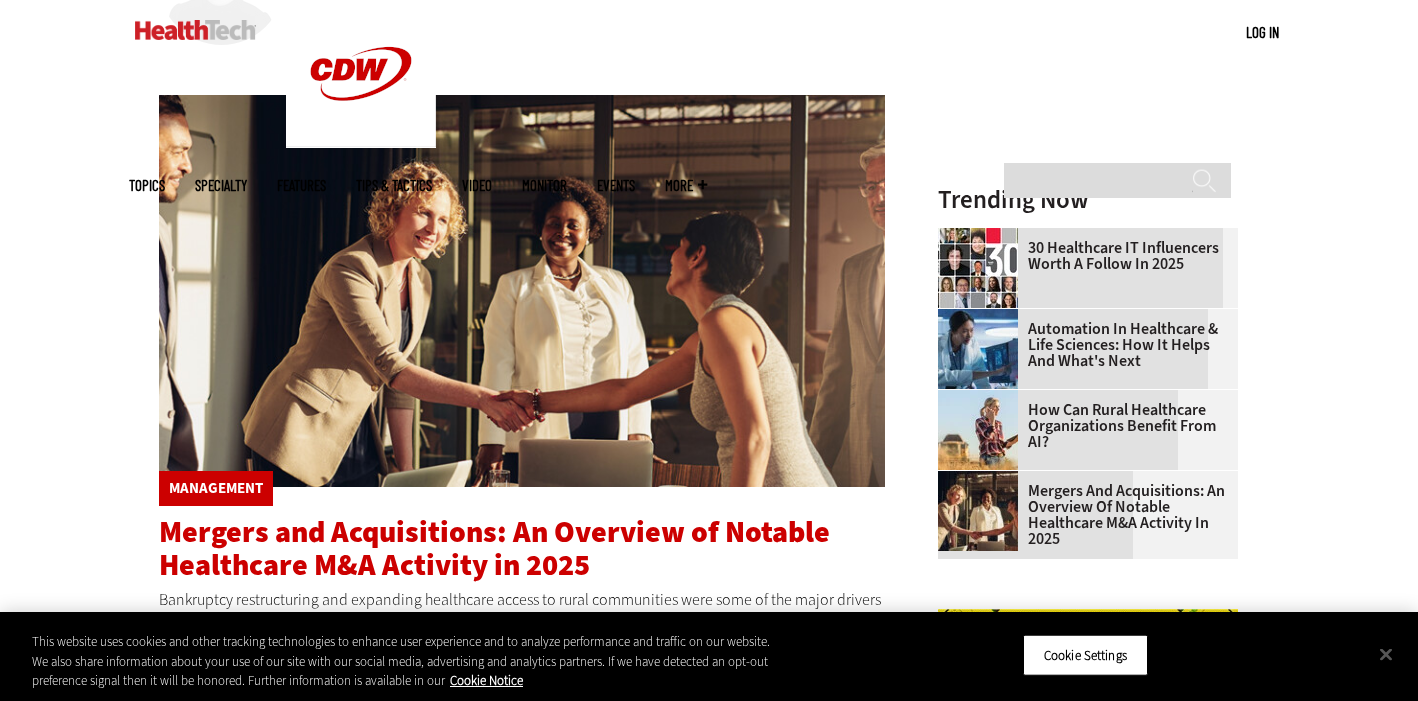 click on "Mergers and Acquisitions: An Overview of Notable Healthcare M&A Activity in 2025" at bounding box center (494, 548) 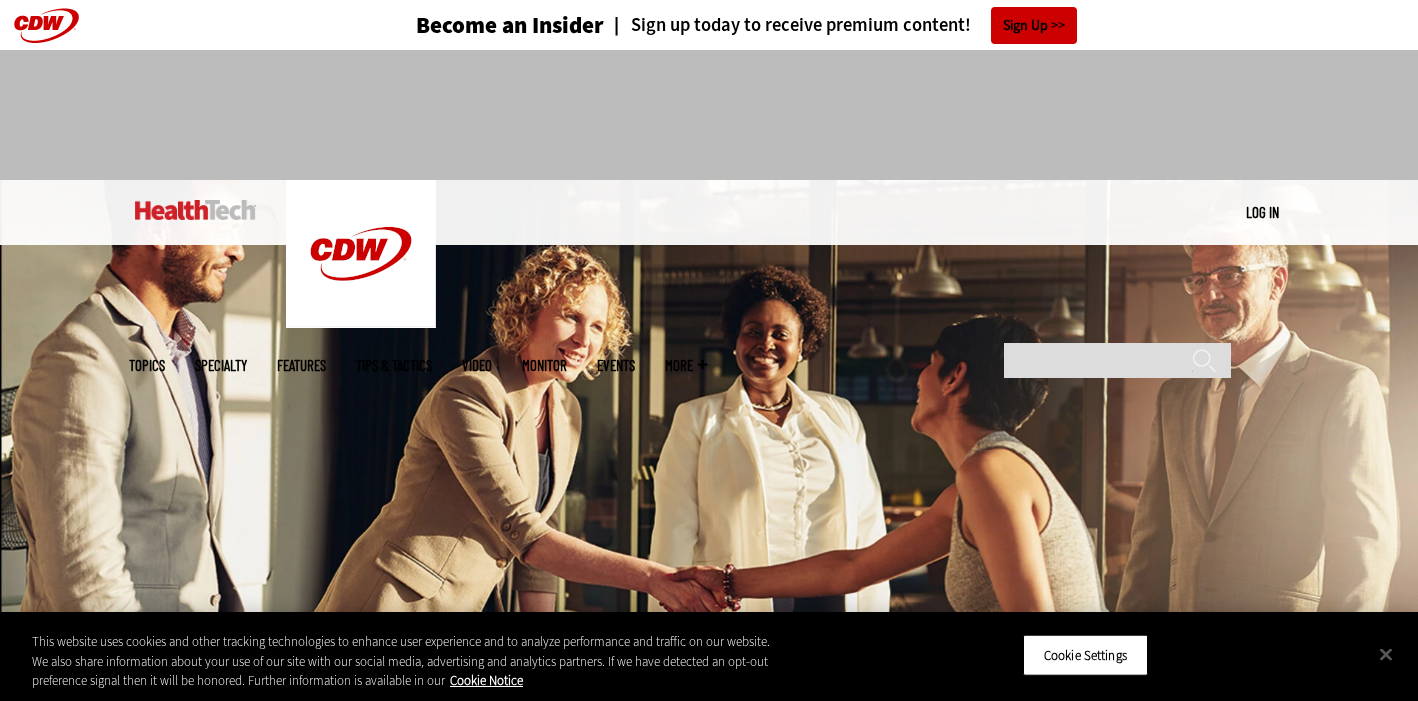 scroll, scrollTop: 260, scrollLeft: 0, axis: vertical 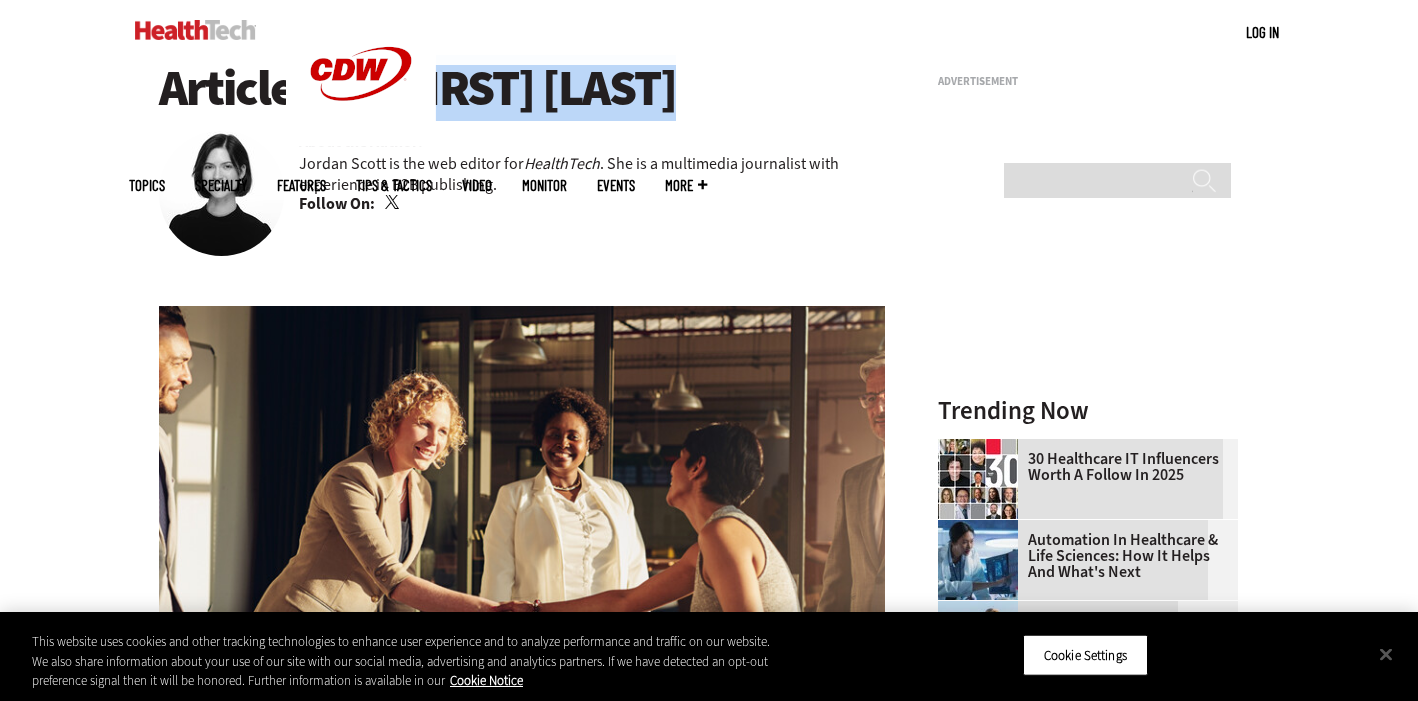 drag, startPoint x: 395, startPoint y: 92, endPoint x: 698, endPoint y: 92, distance: 303 